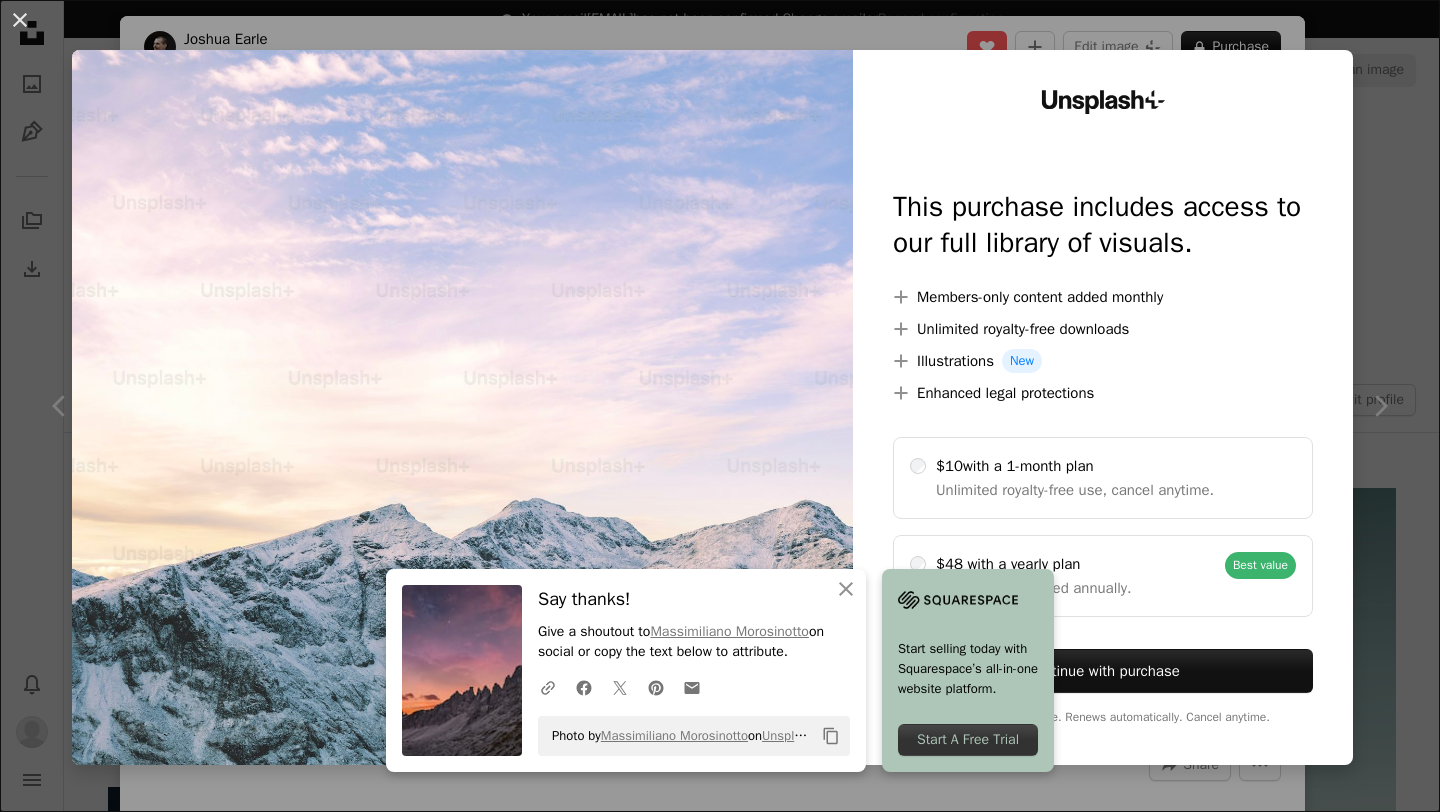 scroll, scrollTop: 3658, scrollLeft: 0, axis: vertical 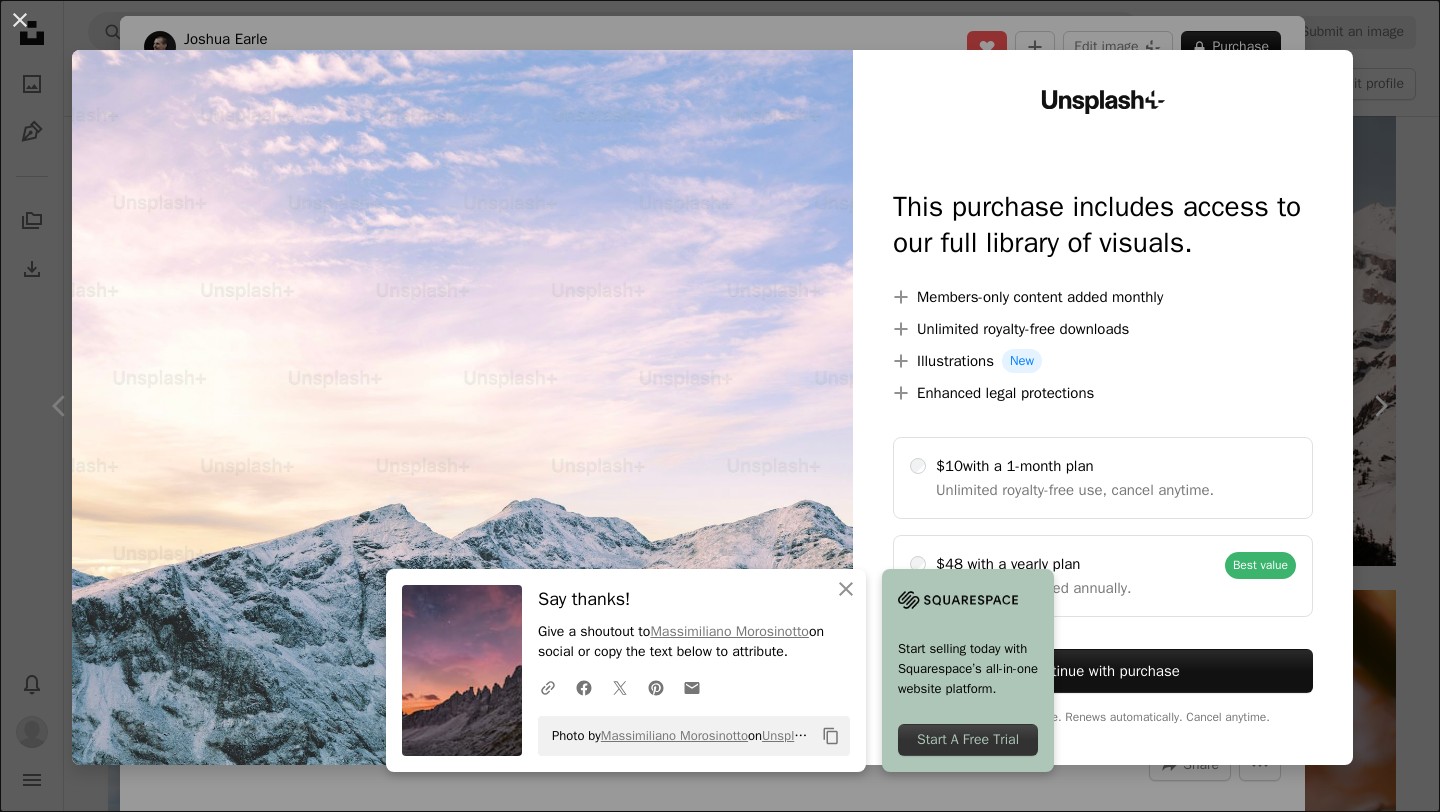 click on "An X shape An X shape Close Say thanks! Give a shoutout to  [FIRST] [LAST]  on social or copy the text below to attribute. A URL sharing icon (chains) Facebook icon X (formerly Twitter) icon Pinterest icon An envelope Photo by  [FIRST] [LAST]  on  Unsplash
Copy content Start selling today with Squarespace’s all-in-one website platform. Start A Free Trial Unsplash+ This purchase includes access to our full library of visuals. A plus sign Members-only content added monthly A plus sign Unlimited royalty-free downloads A plus sign Illustrations  New A plus sign Enhanced legal protections $10  with a 1-month plan Unlimited royalty-free use, cancel anytime. $48   with a yearly plan Save  $72  when billed annually. Best value Continue with purchase Taxes where applicable. Renews automatically. Cancel anytime." at bounding box center (720, 406) 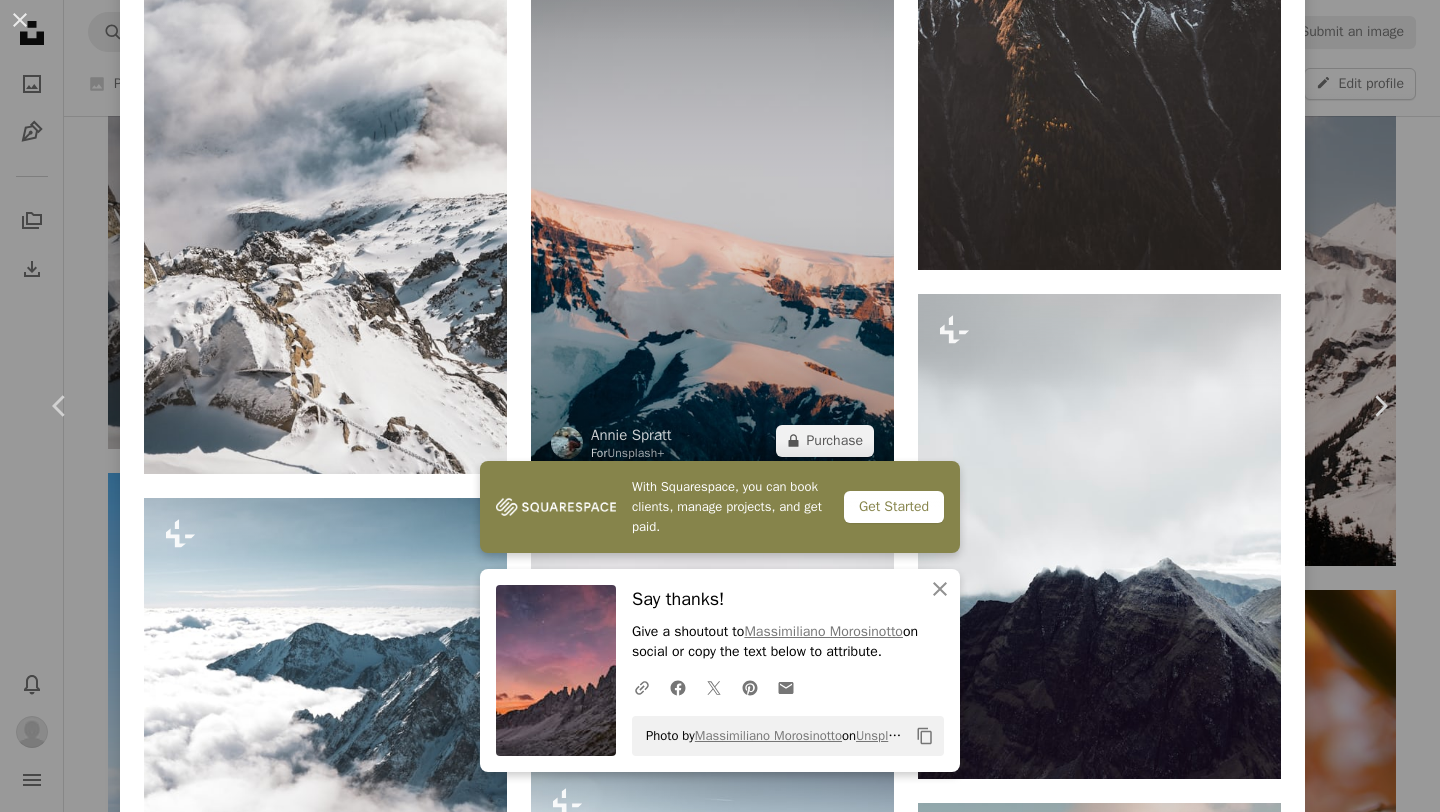 scroll, scrollTop: 3027, scrollLeft: 0, axis: vertical 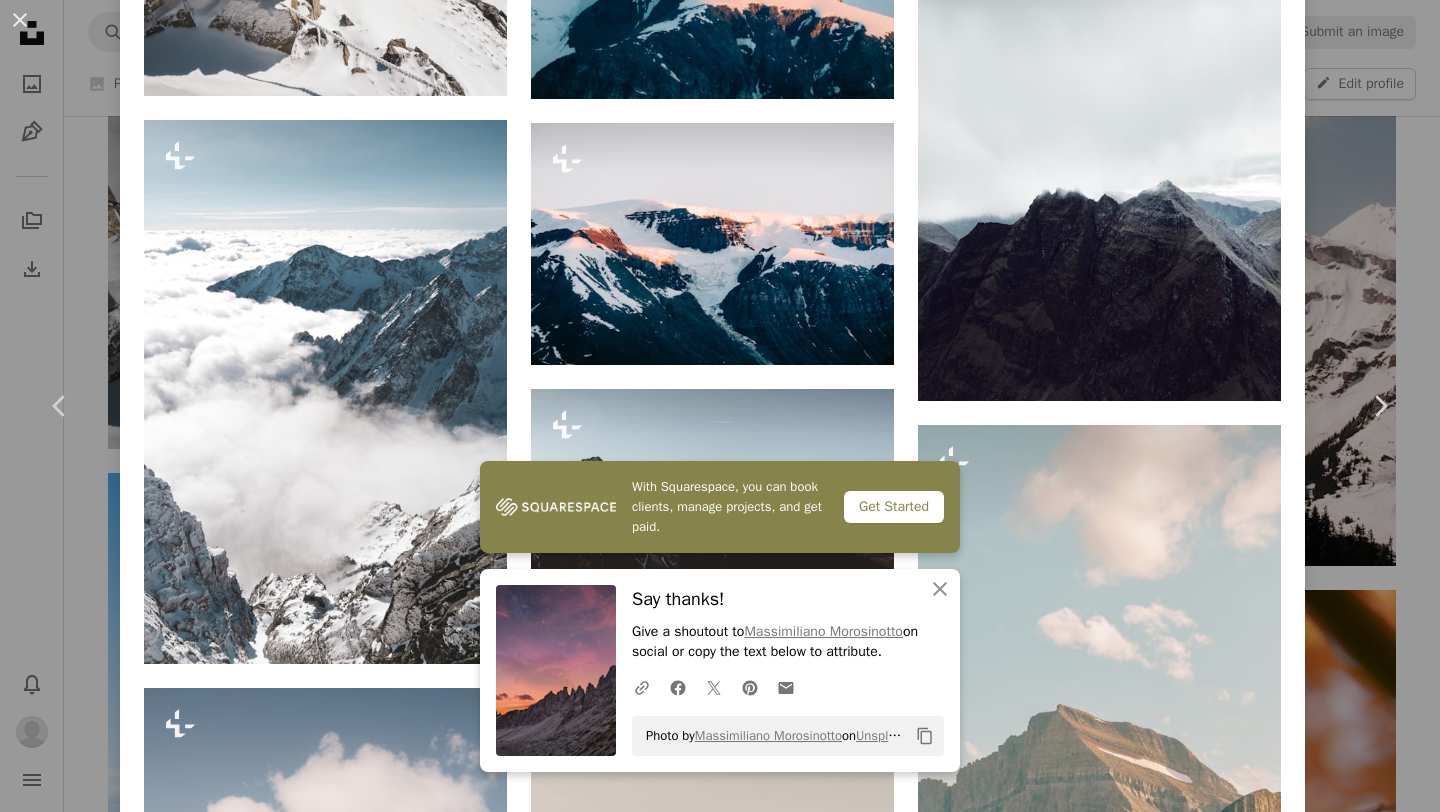 click on "An X shape Chevron left Chevron right With Squarespace, you can book clients, manage projects, and get paid. Get Started An X shape Close Say thanks! Give a shoutout to  [NAME]  on social or copy the text below to attribute. A URL sharing icon (chains) Facebook icon X (formerly Twitter) icon Pinterest icon An envelope Photo by  [NAME]  on  Unsplash
Copy content [NAME] For  Unsplash+ A heart A plus sign Edit image   Plus sign for Unsplash+ A lock   Purchase Zoom in A forward-right arrow Share More Actions A map marker Glen Etive, [CITY], [COUNTRY] Calendar outlined Published on  November 29, 2024 Camera Canon, EOS R5 Safety Licensed under the  Unsplash+ License travel outdoor winter adventure scotland travelling scottish highlands exploring highlands winter travel scottish landscape glen coe glen etive ballachulish From this series Chevron right Plus sign for Unsplash+ Plus sign for Unsplash+ Plus sign for Unsplash+ Plus sign for Unsplash+ Related images A heart" at bounding box center [720, 406] 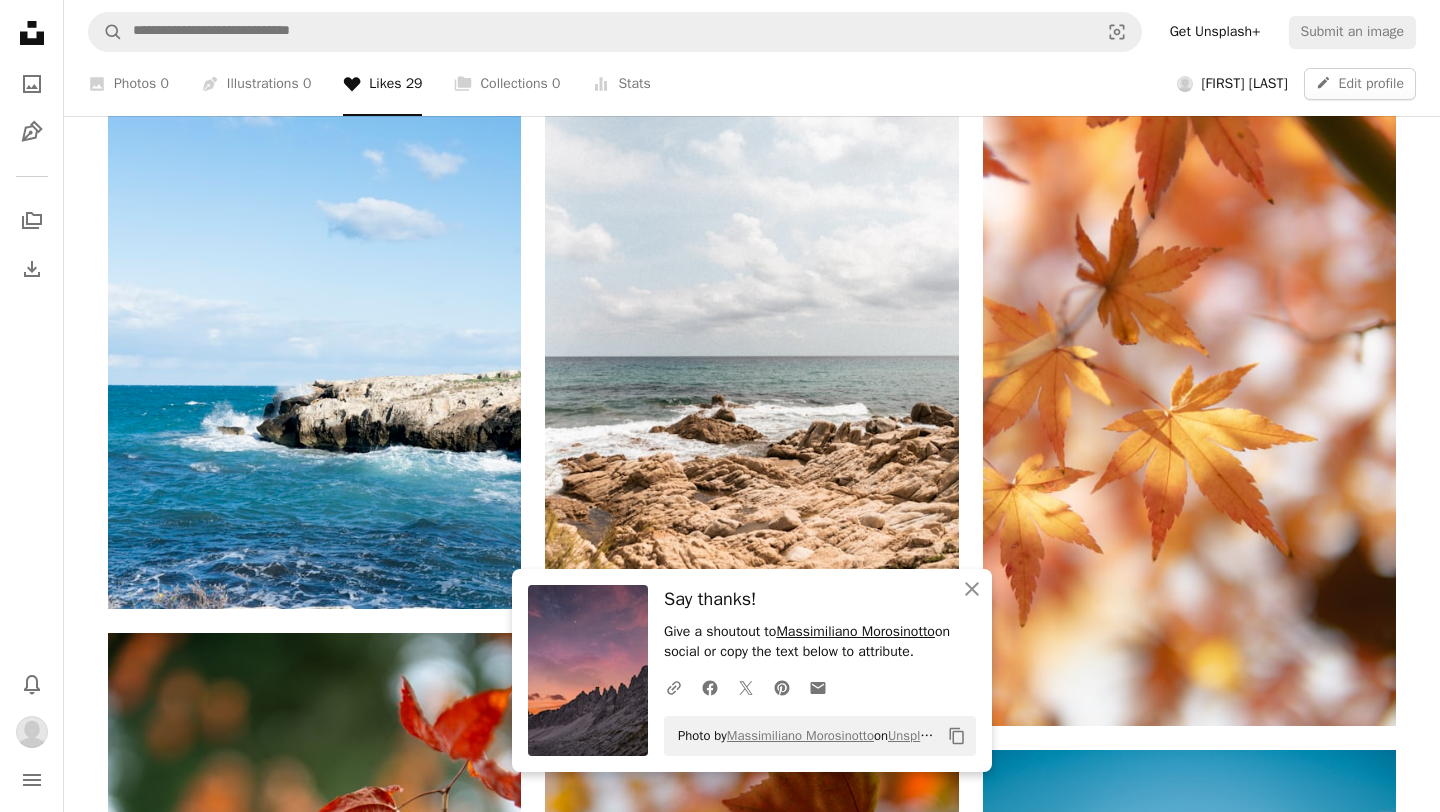 scroll, scrollTop: 4155, scrollLeft: 0, axis: vertical 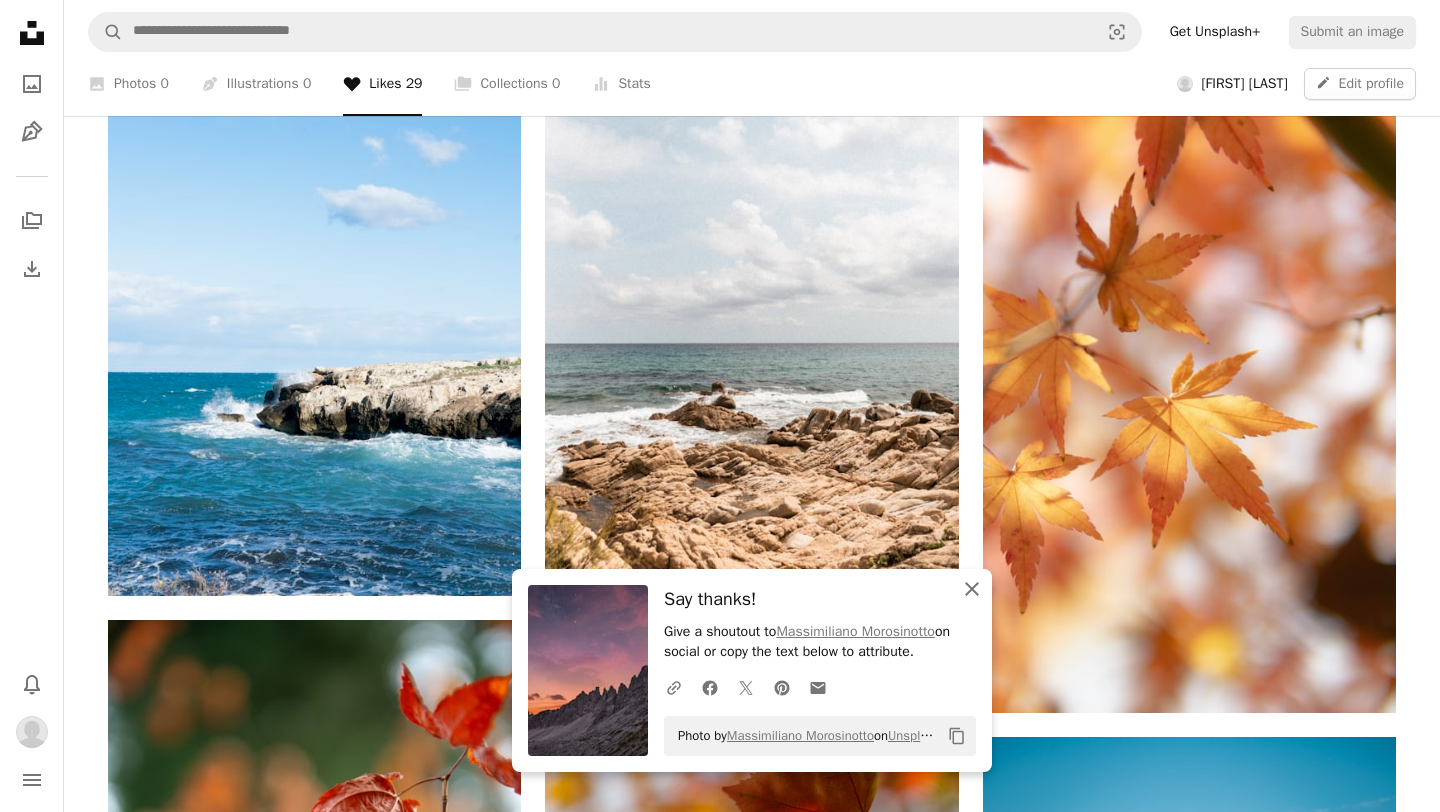 click on "An X shape" 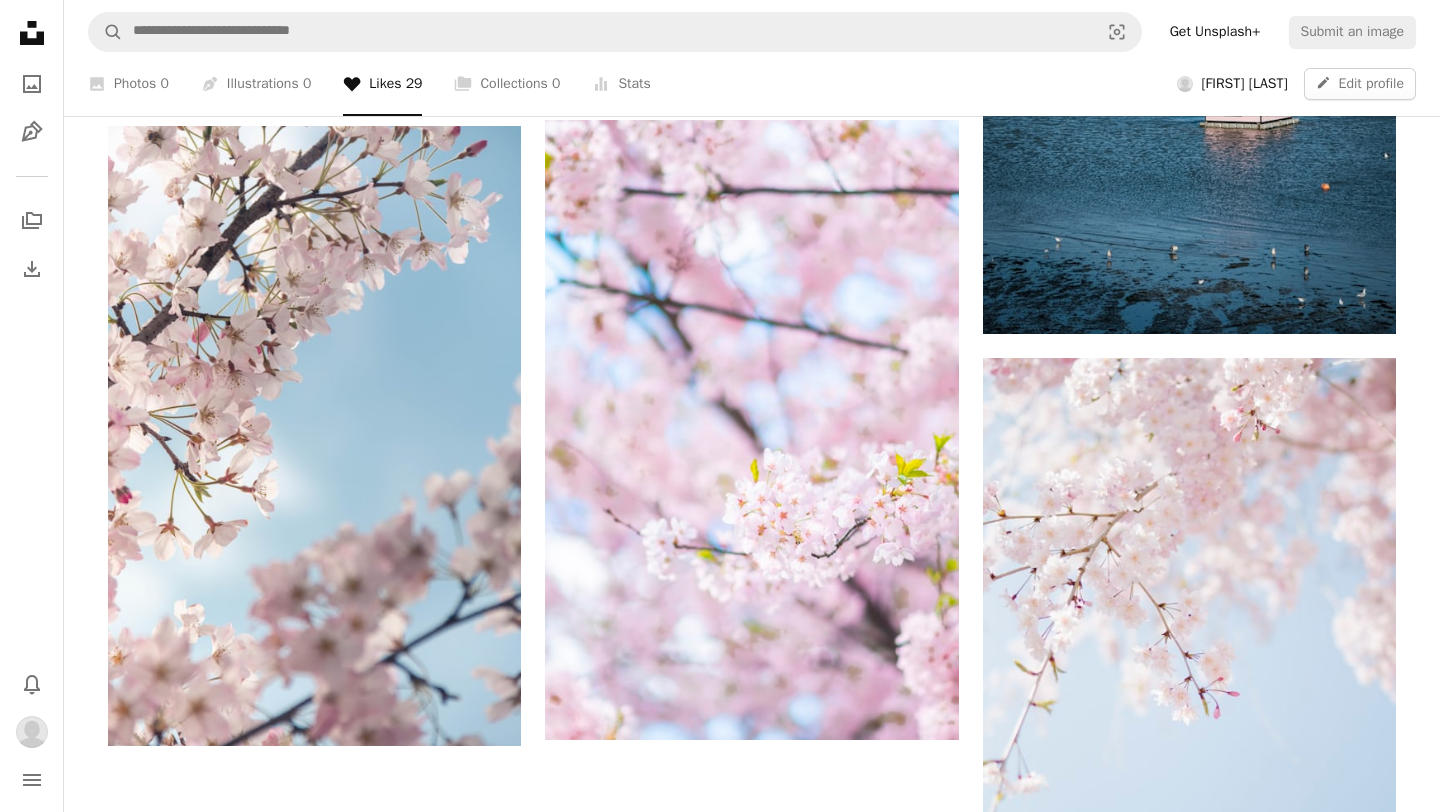 scroll, scrollTop: 5373, scrollLeft: 0, axis: vertical 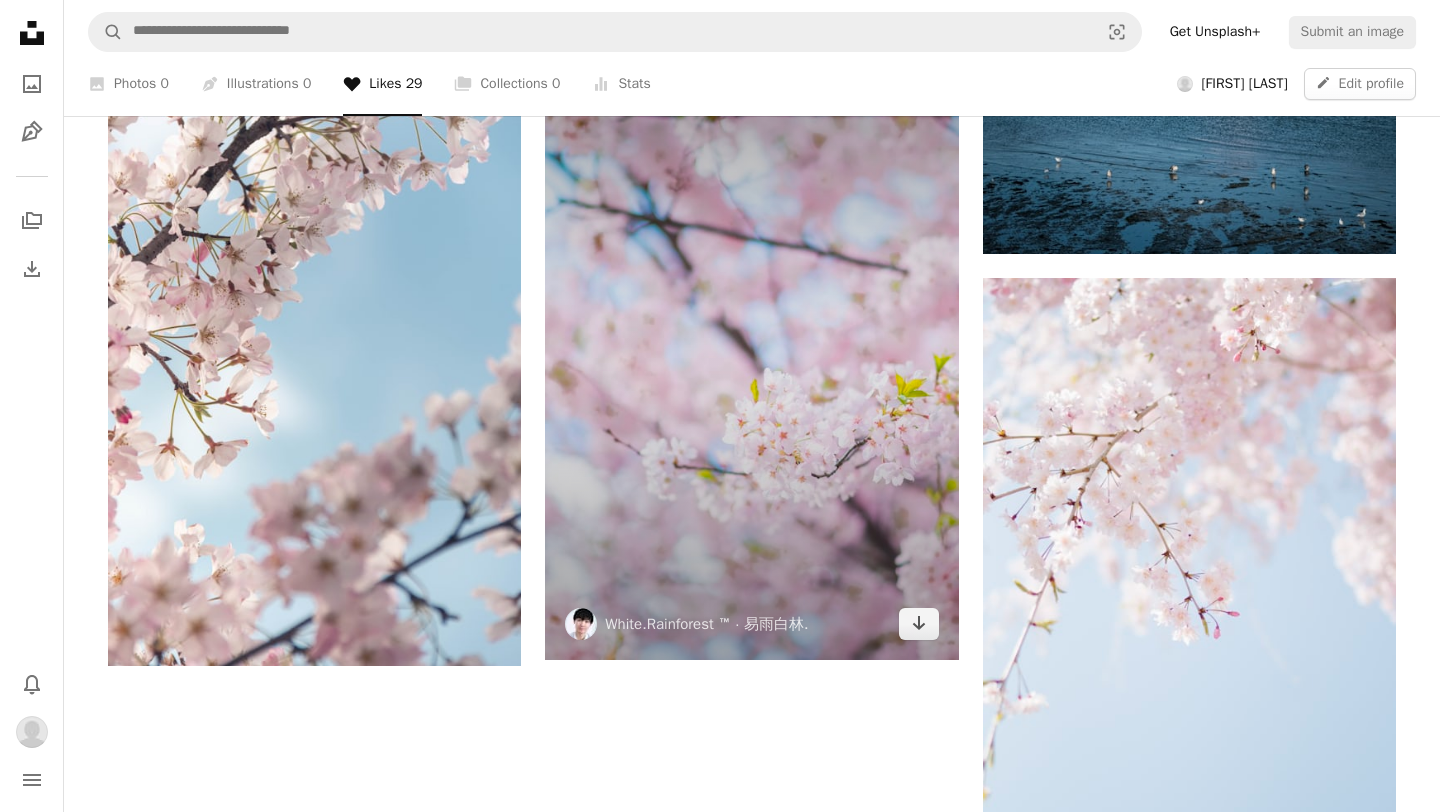 click at bounding box center (751, 349) 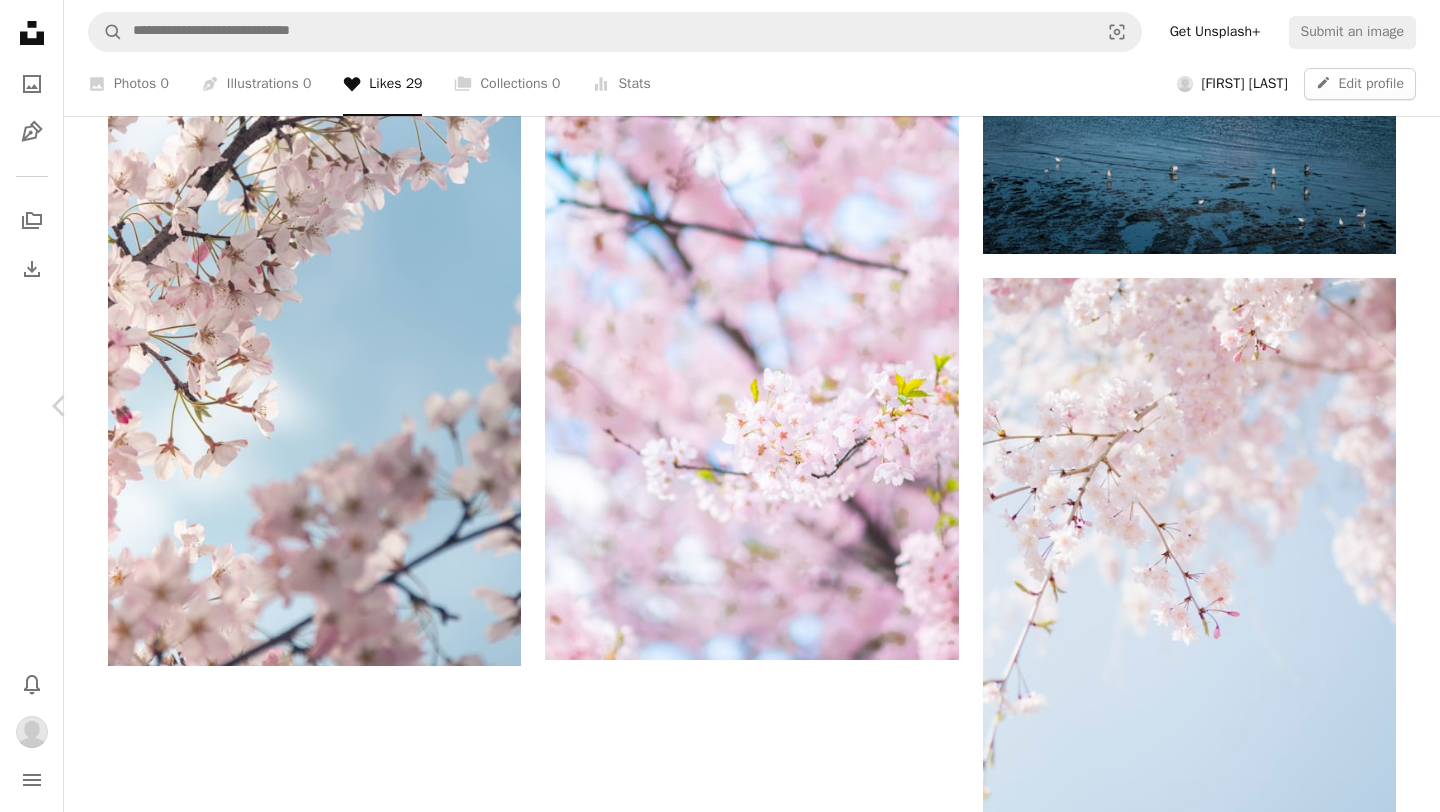 scroll, scrollTop: 2749, scrollLeft: 0, axis: vertical 